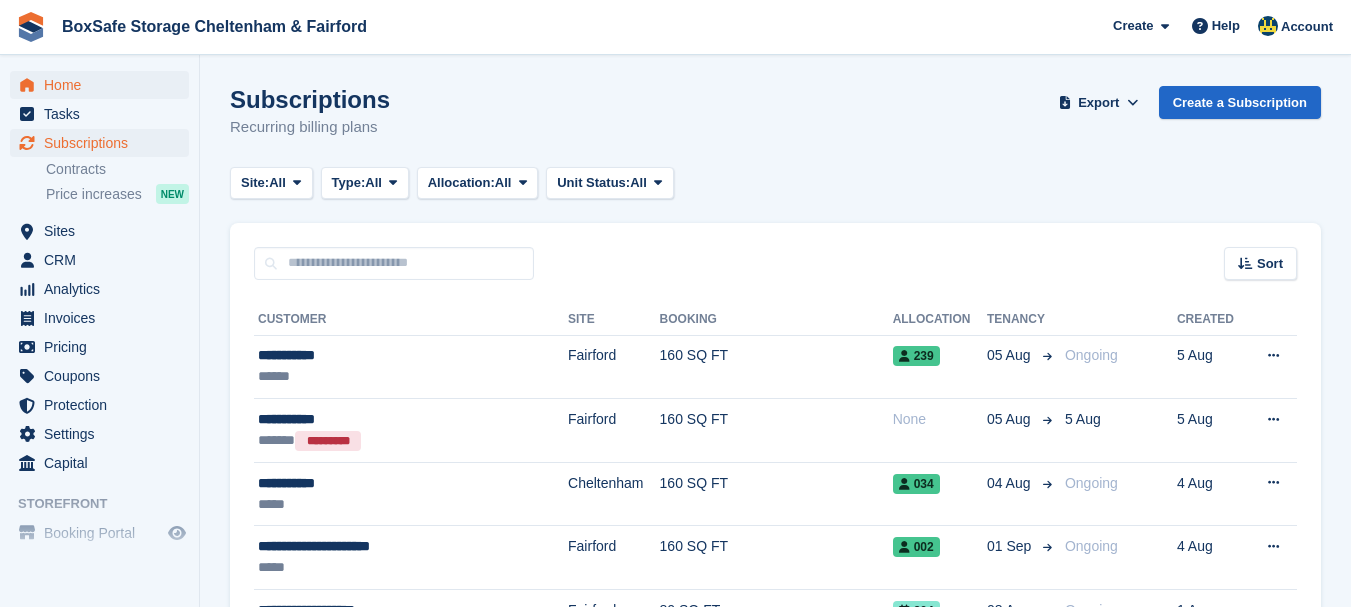 scroll, scrollTop: 0, scrollLeft: 0, axis: both 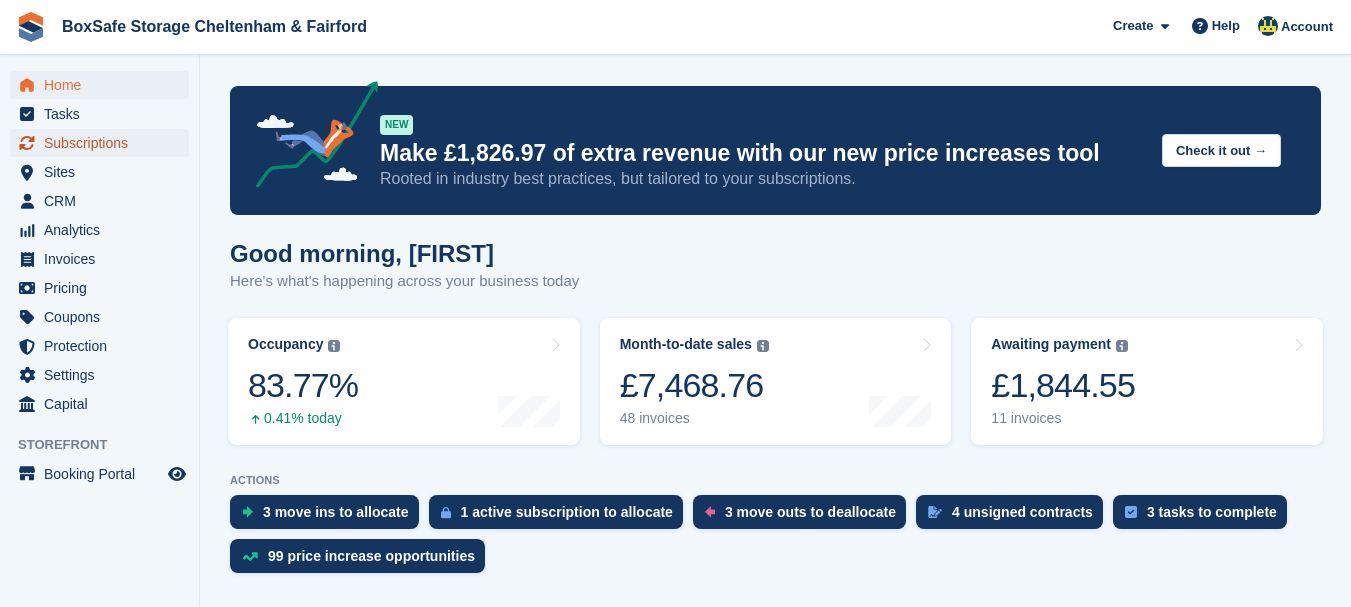 click on "Subscriptions" at bounding box center [104, 143] 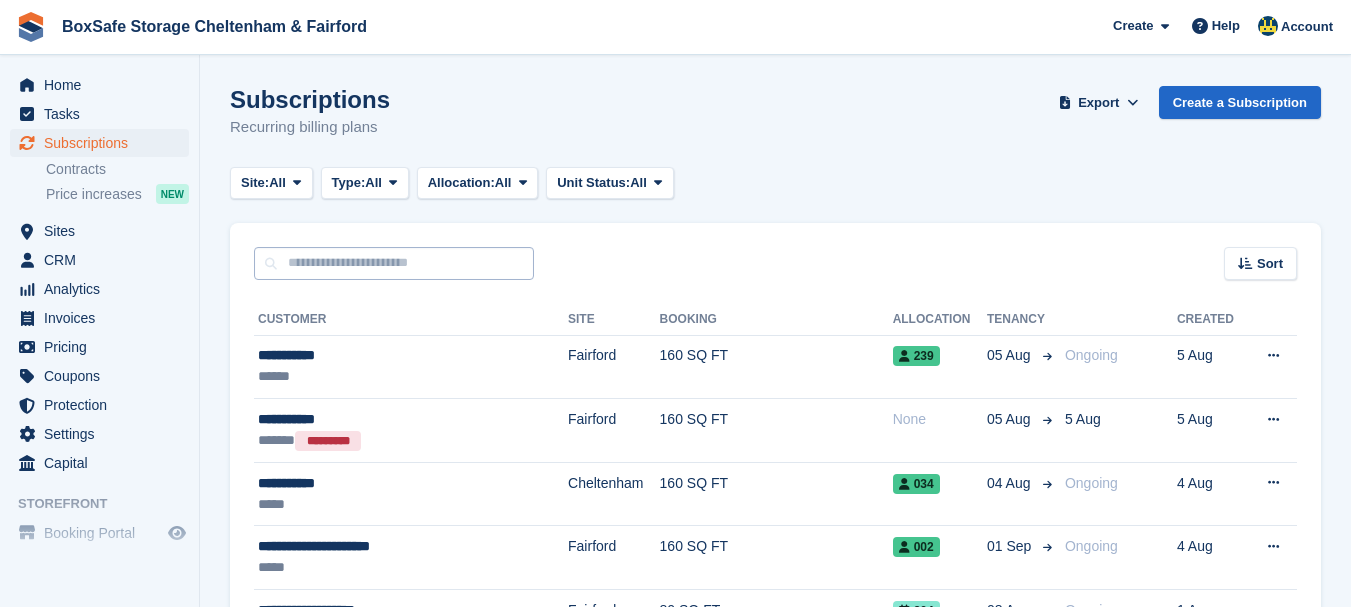 scroll, scrollTop: 0, scrollLeft: 0, axis: both 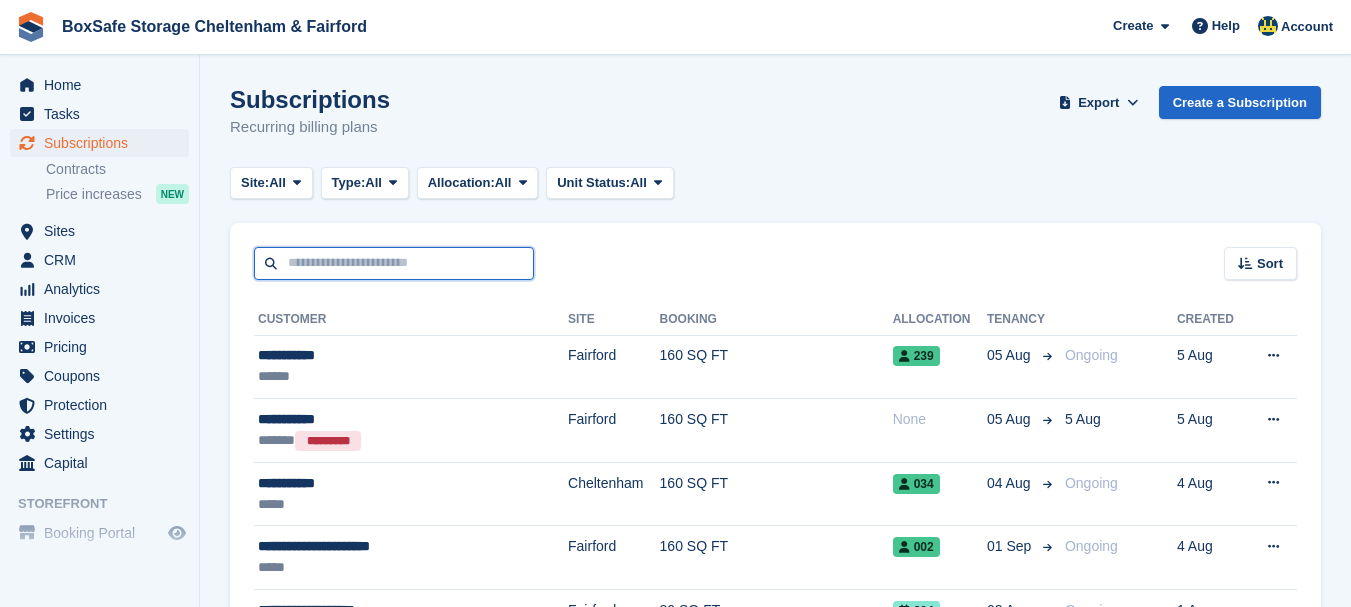 click at bounding box center (394, 263) 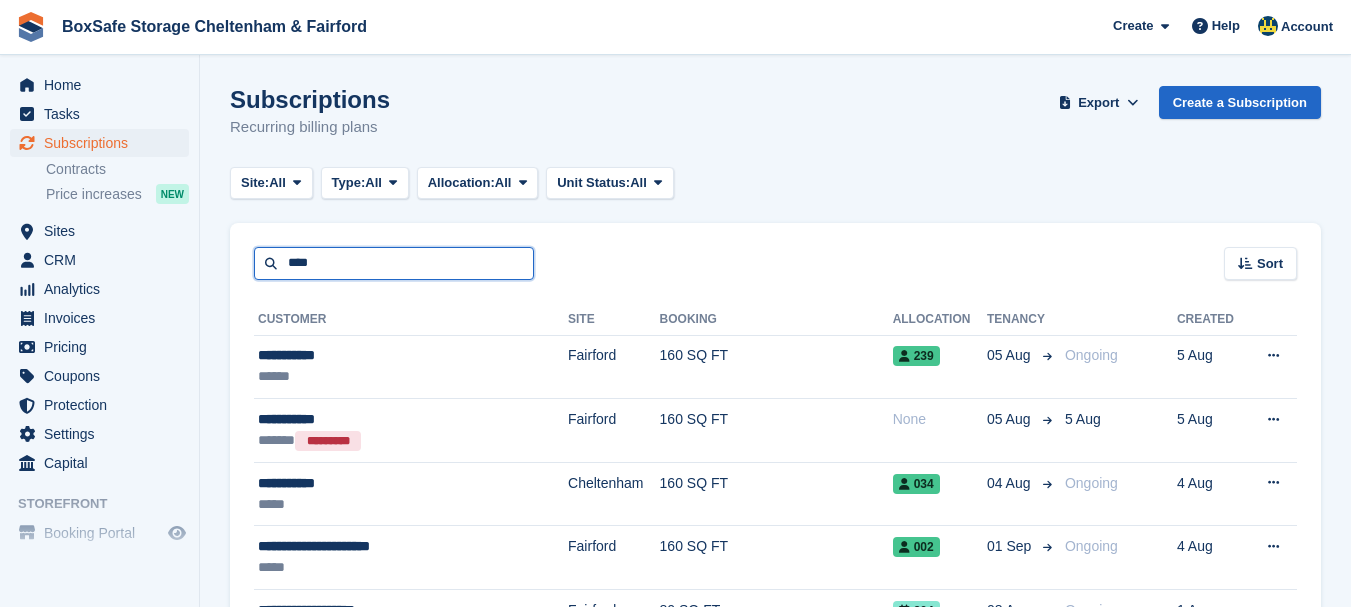 type on "****" 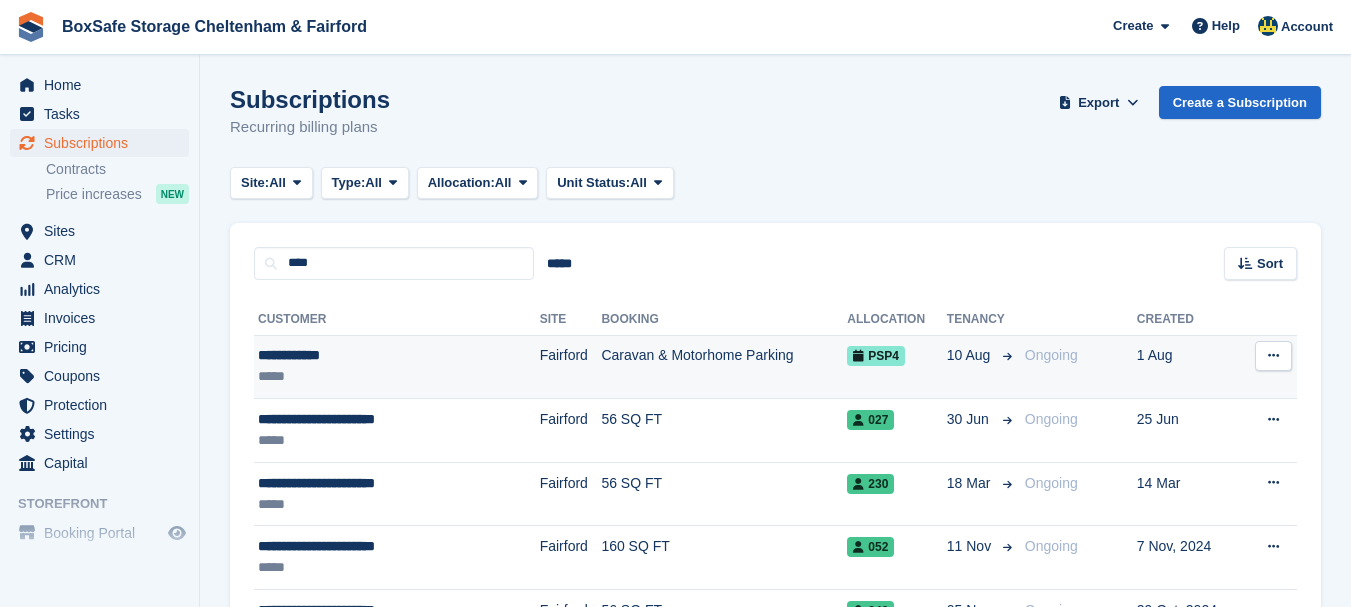 click on "**********" at bounding box center [367, 355] 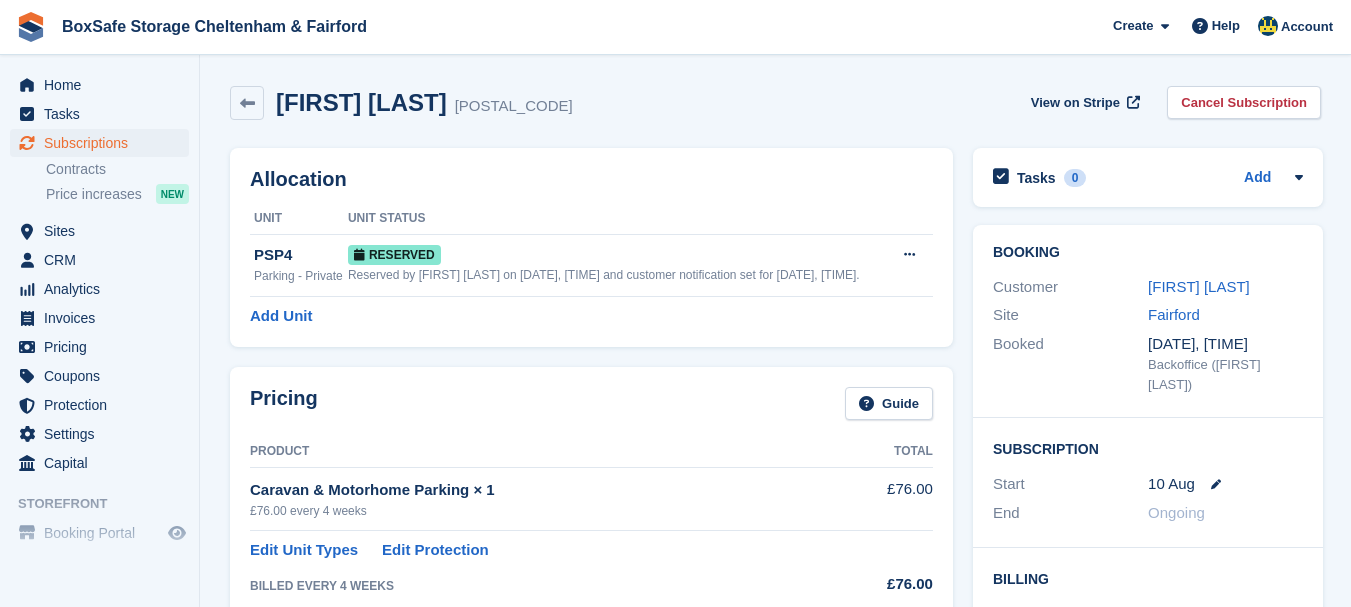 scroll, scrollTop: 0, scrollLeft: 0, axis: both 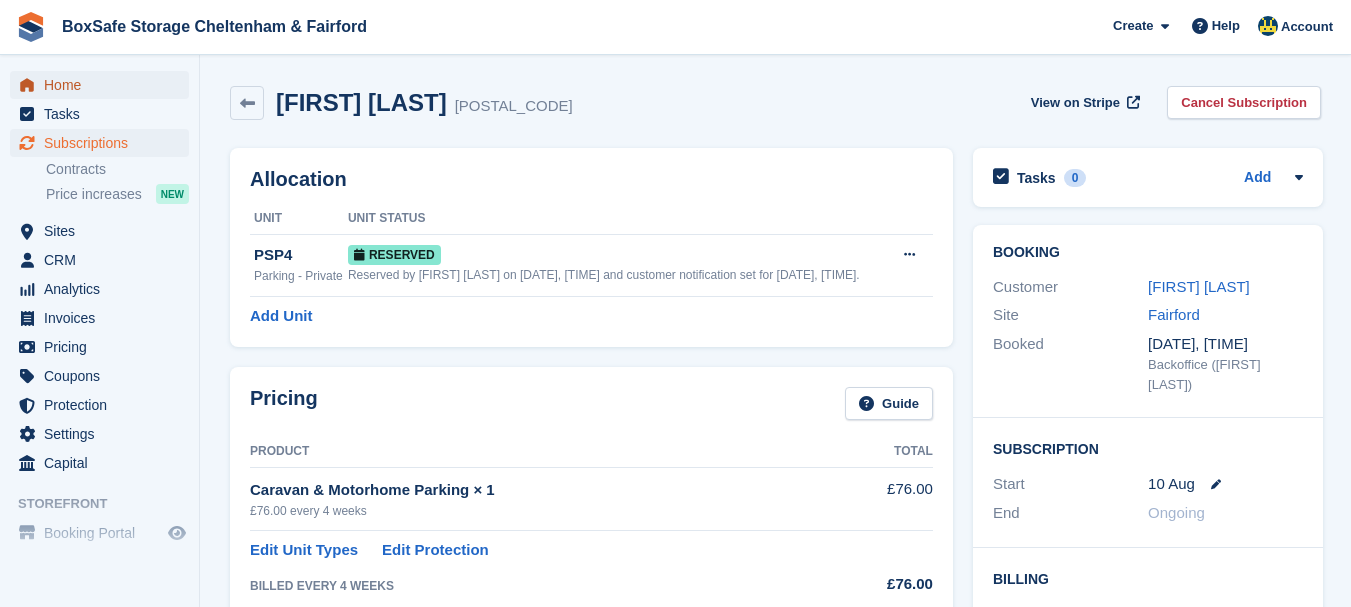 click on "Home" at bounding box center (104, 85) 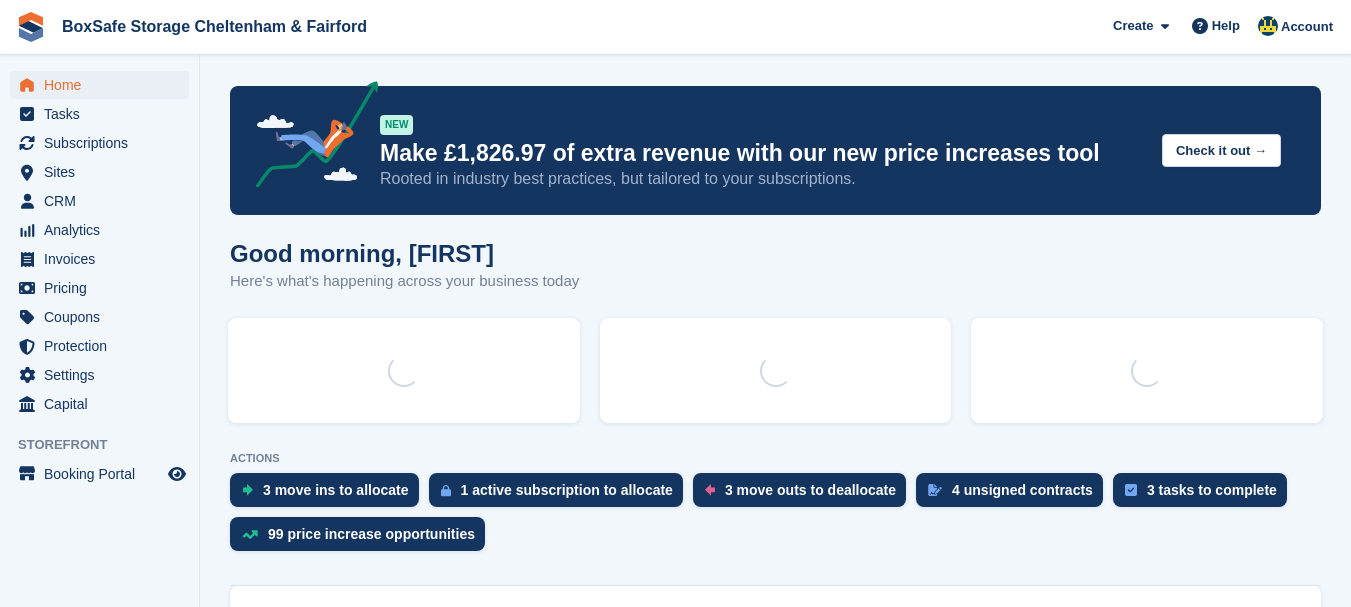 scroll, scrollTop: 0, scrollLeft: 0, axis: both 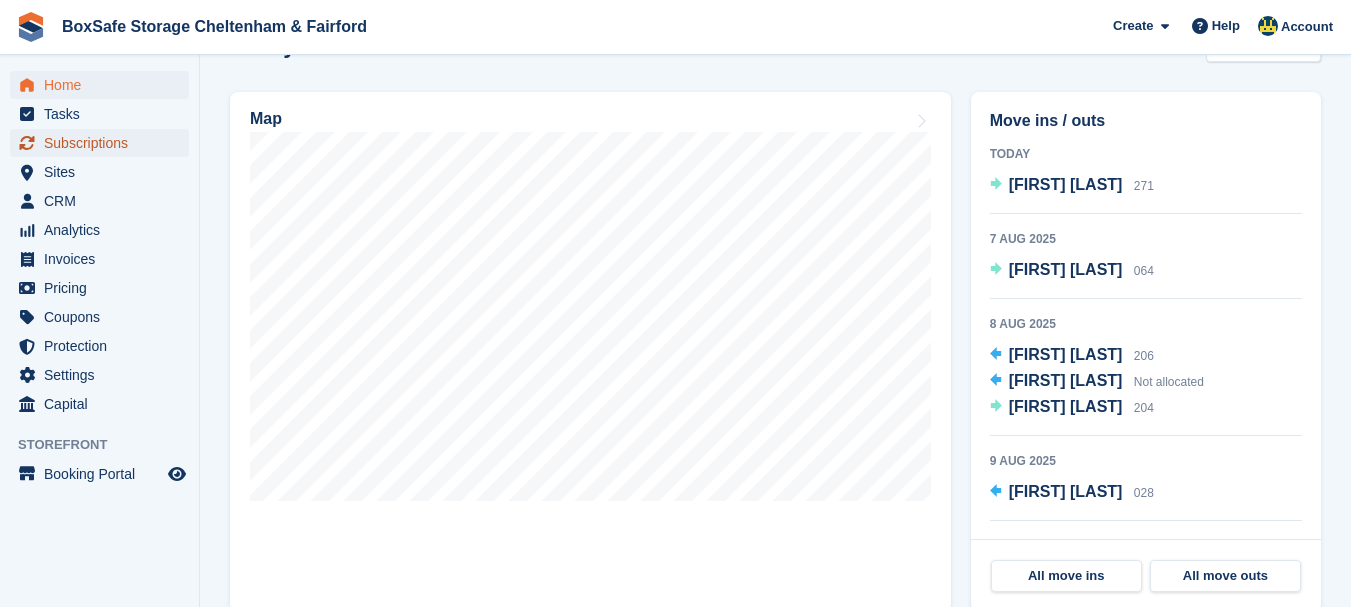 click on "Subscriptions" at bounding box center [104, 143] 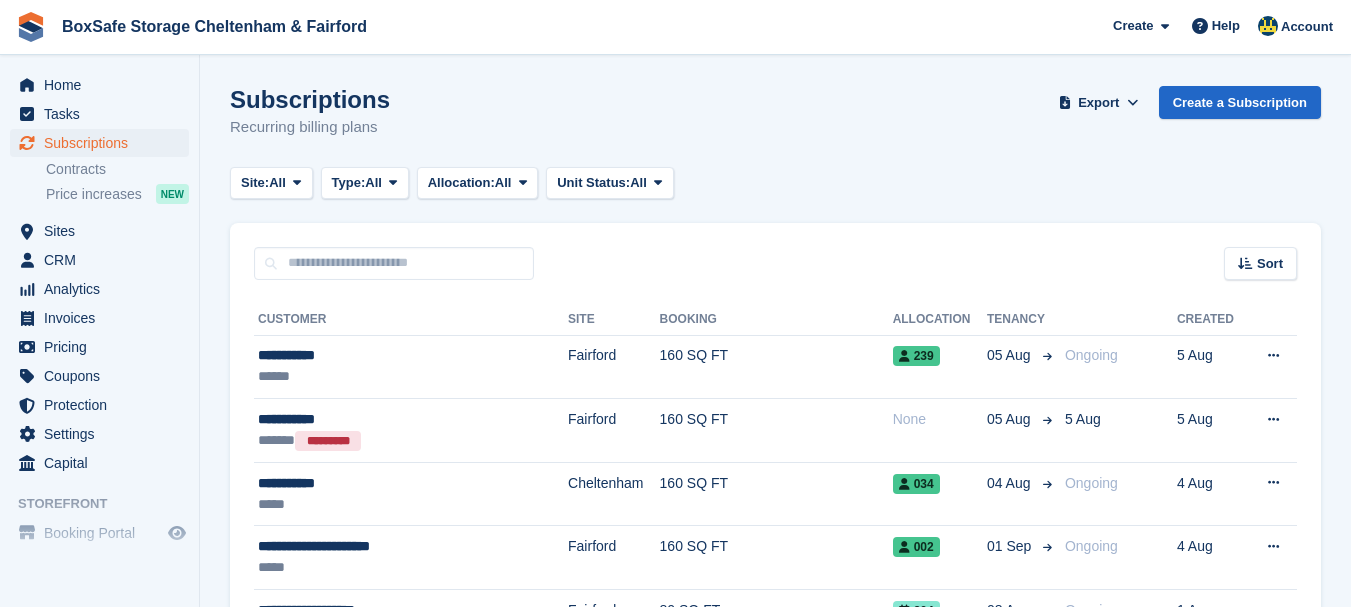 scroll, scrollTop: 0, scrollLeft: 0, axis: both 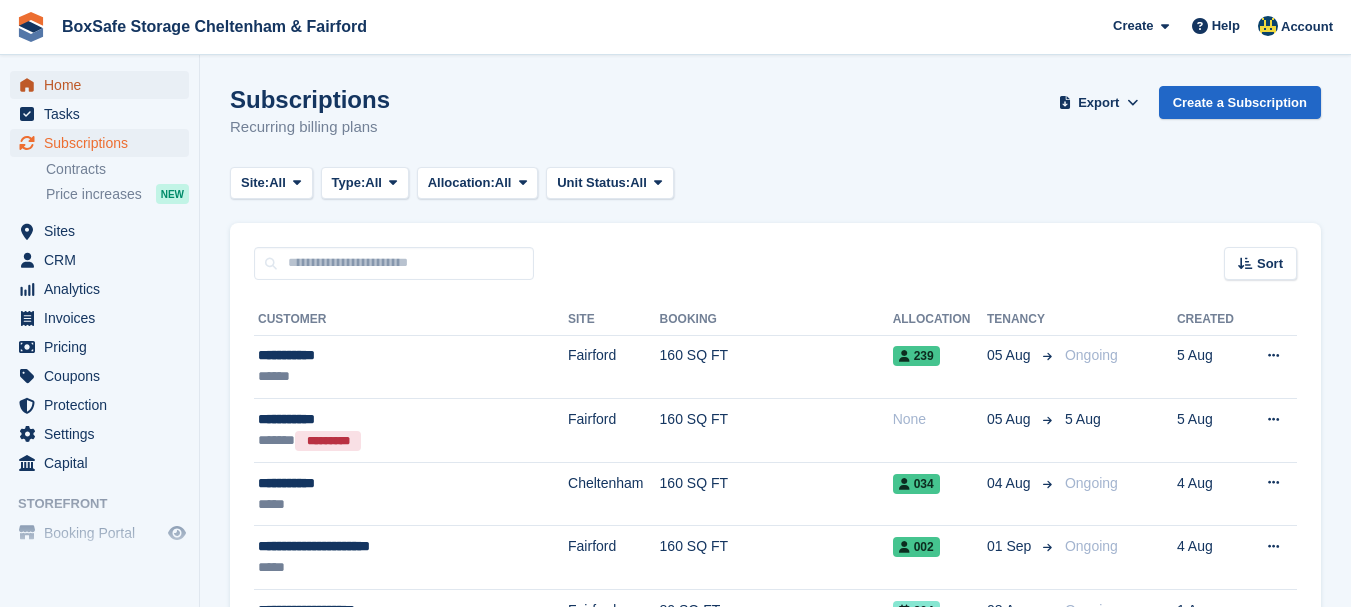 click on "Home" at bounding box center [104, 85] 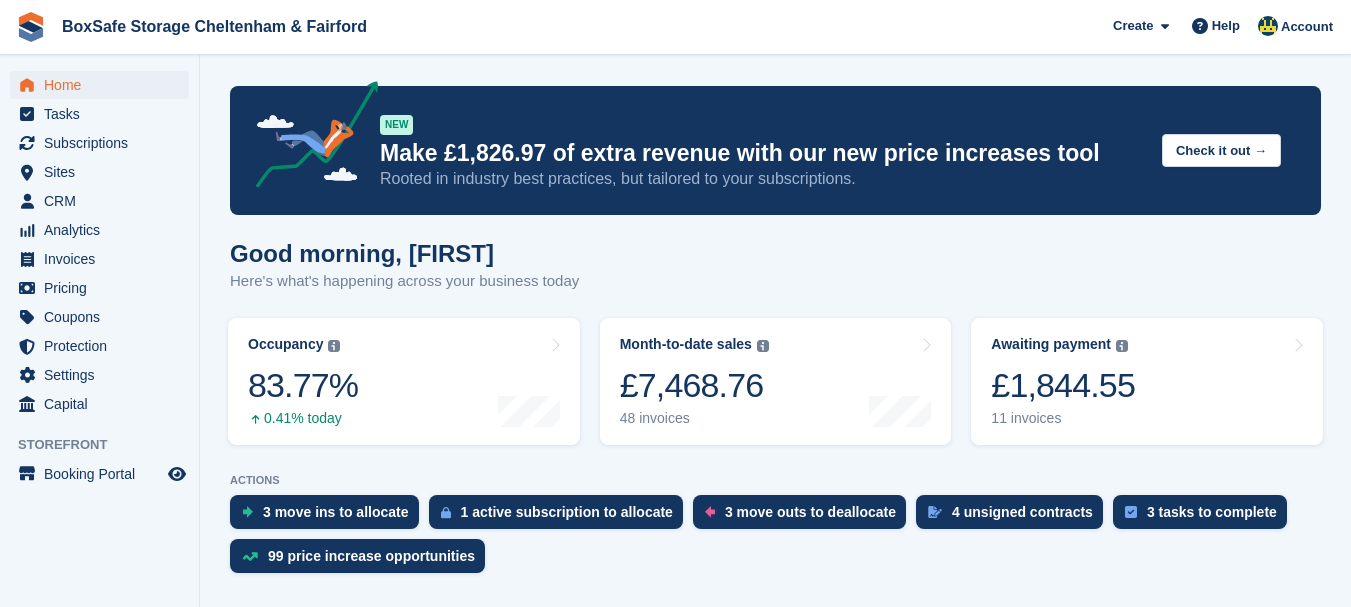 click on "BoxSafe Storage Cheltenham & Fairford
Create
Subscription
Invoice
Contact
Deal
Discount
Page
Help
Chat Support
Submit a support request
Help Center
Get answers to Stora questions" at bounding box center [675, 303] 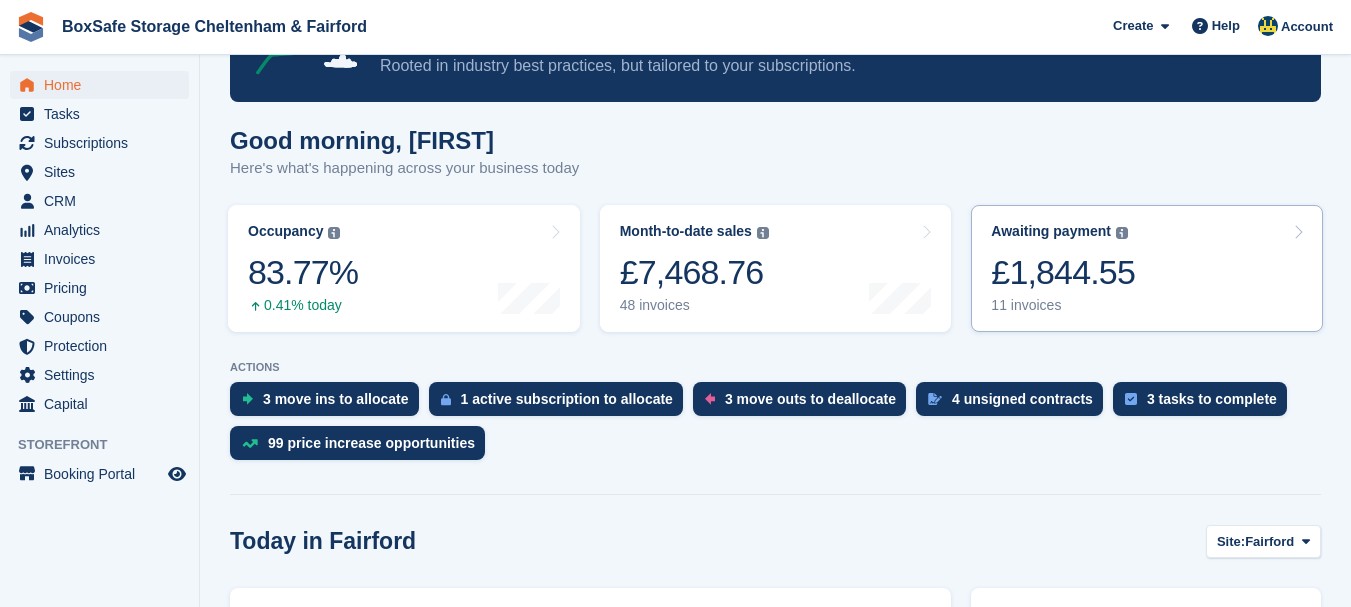 click on "£1,844.55" at bounding box center [1063, 272] 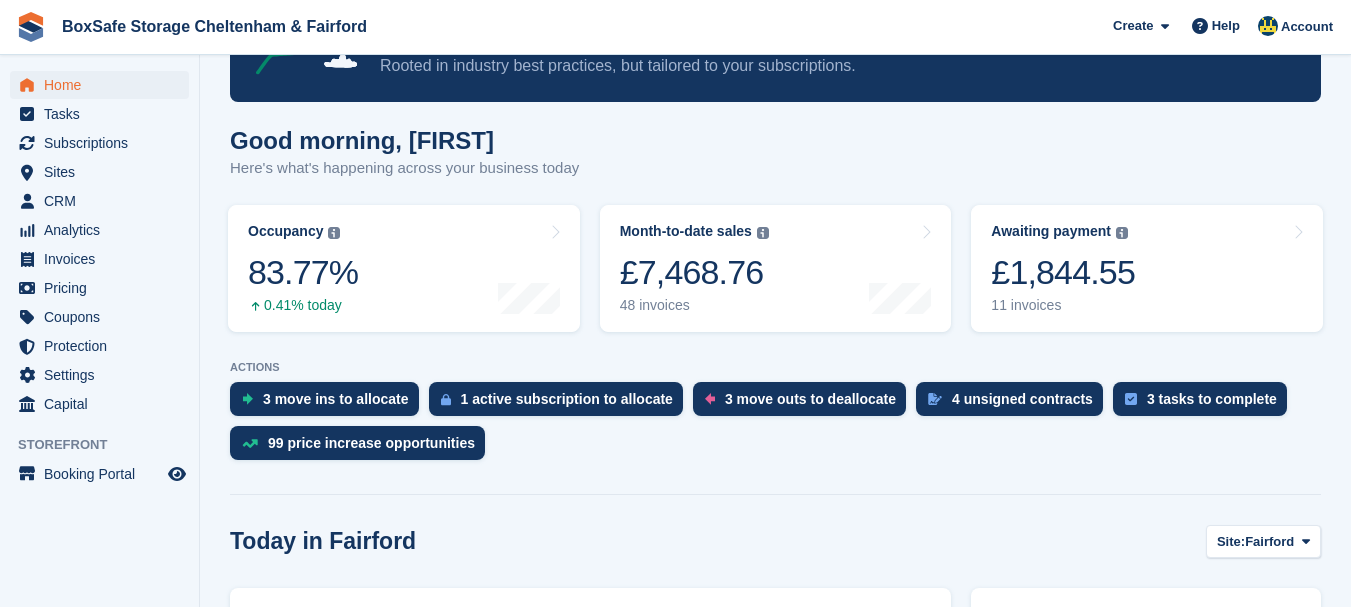 scroll, scrollTop: 113, scrollLeft: 0, axis: vertical 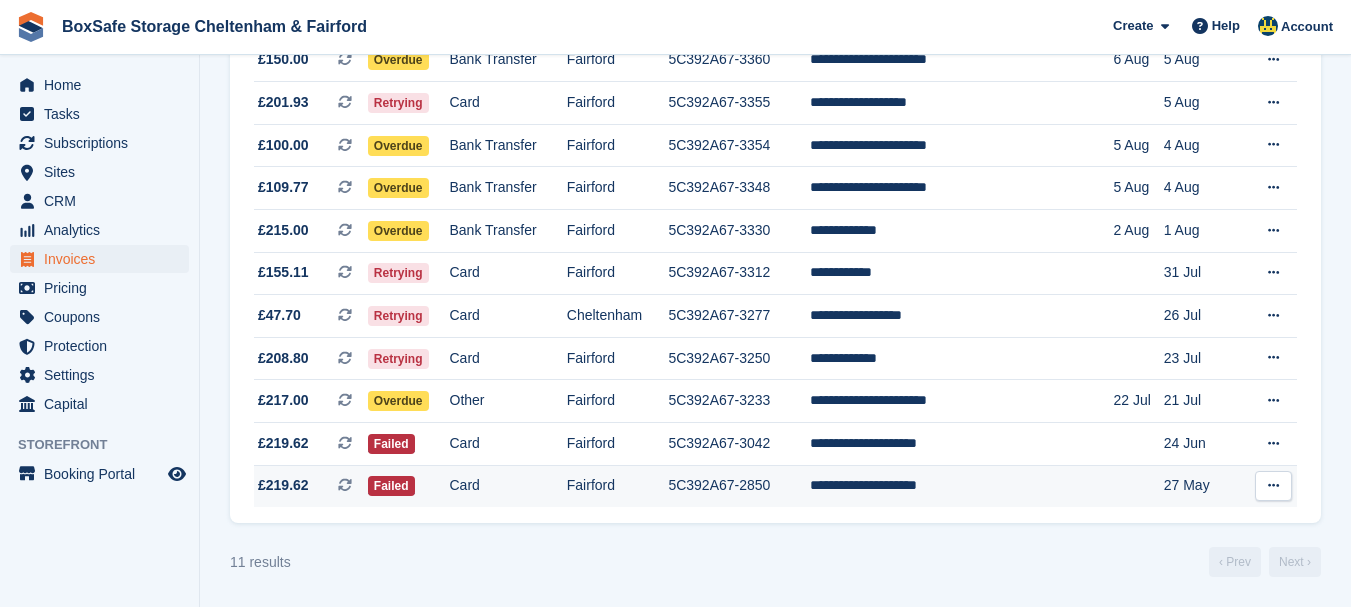click on "**********" at bounding box center (961, 486) 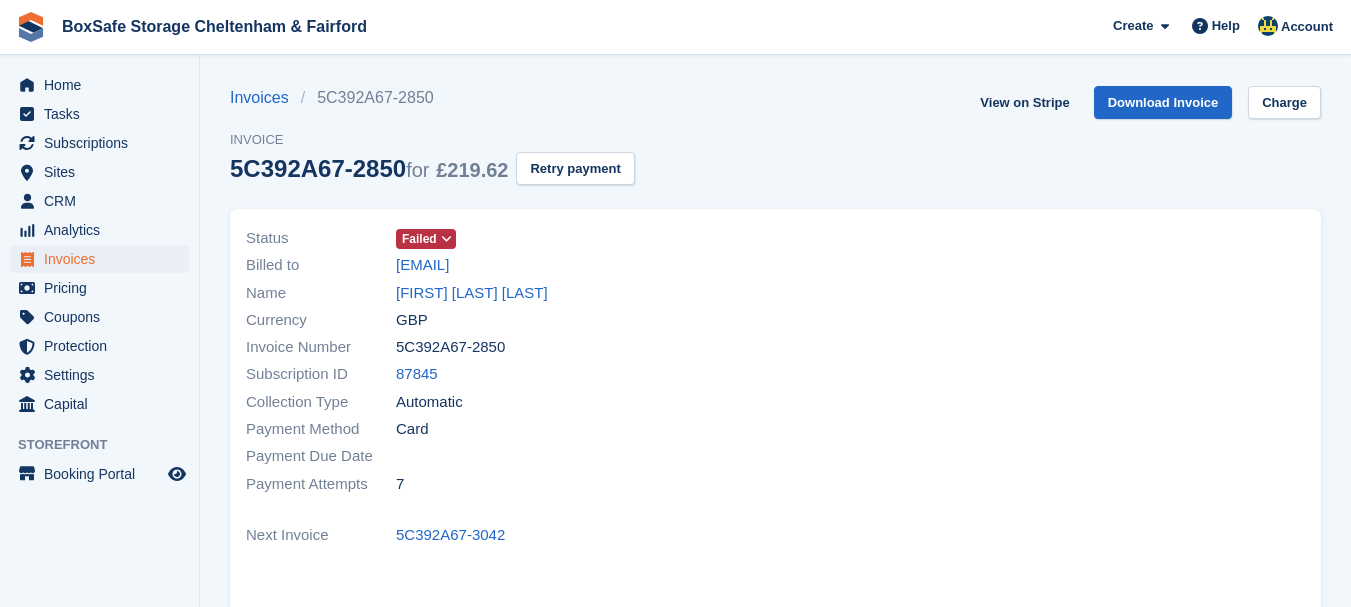 scroll, scrollTop: 0, scrollLeft: 0, axis: both 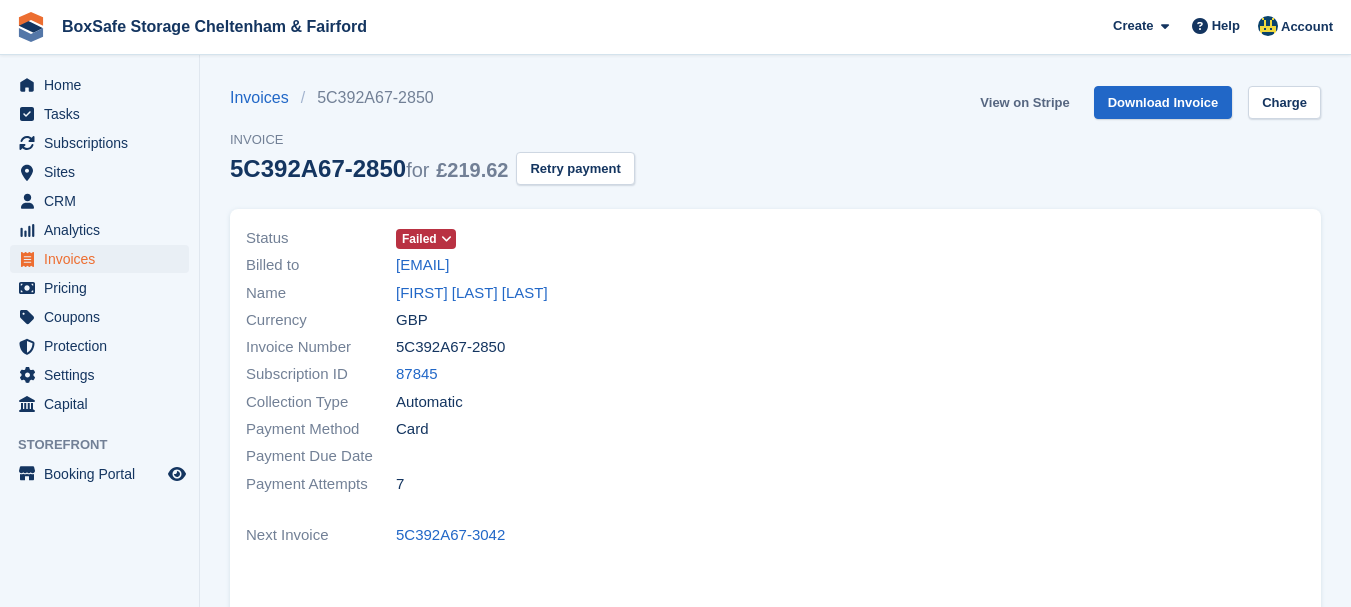 click on "View on Stripe" at bounding box center [1024, 102] 